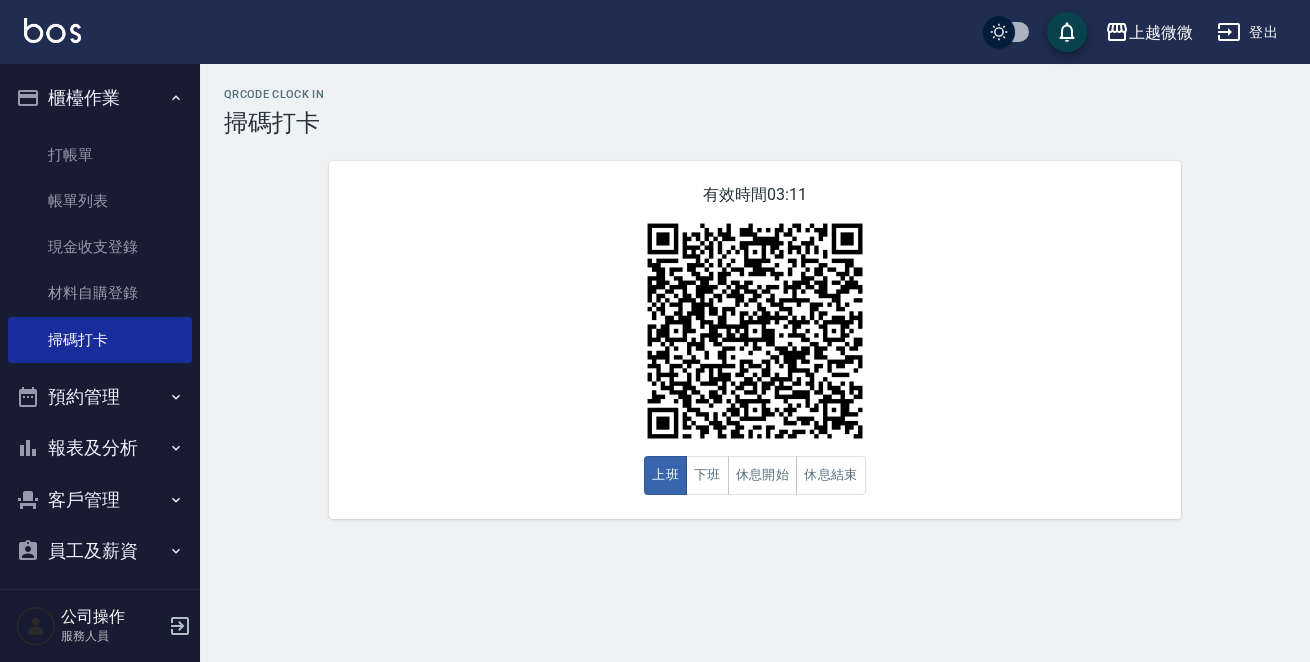 scroll, scrollTop: 0, scrollLeft: 0, axis: both 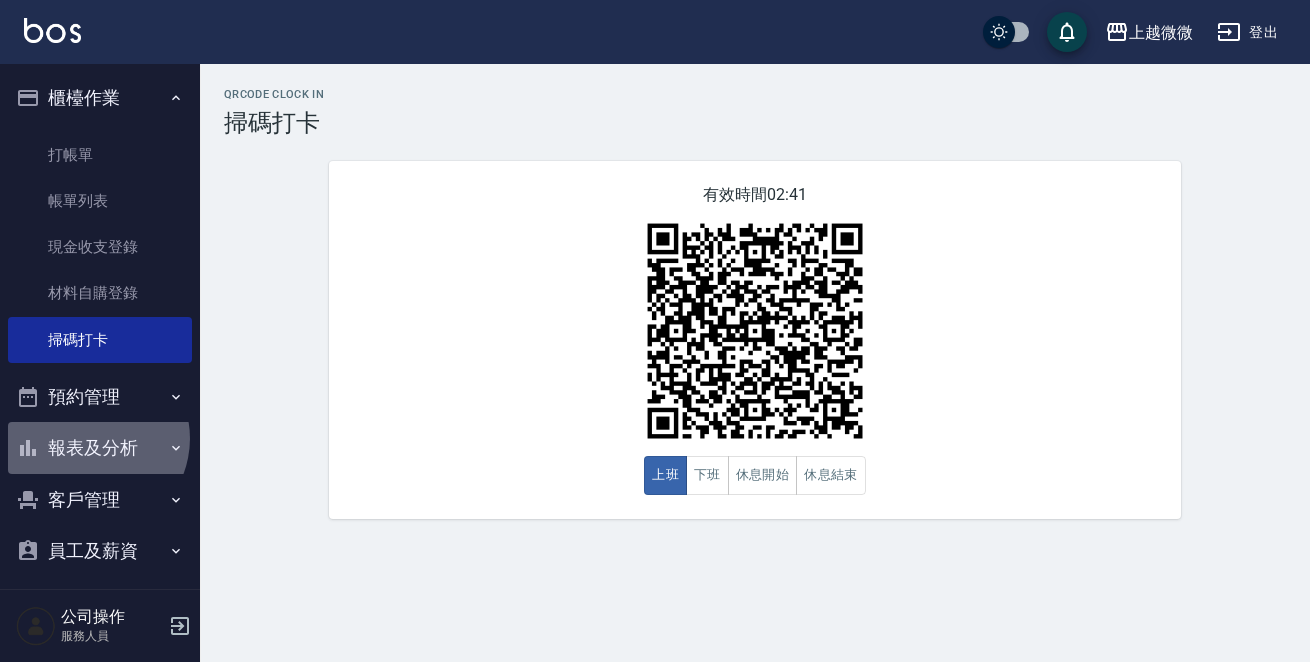 click on "報表及分析" at bounding box center [100, 448] 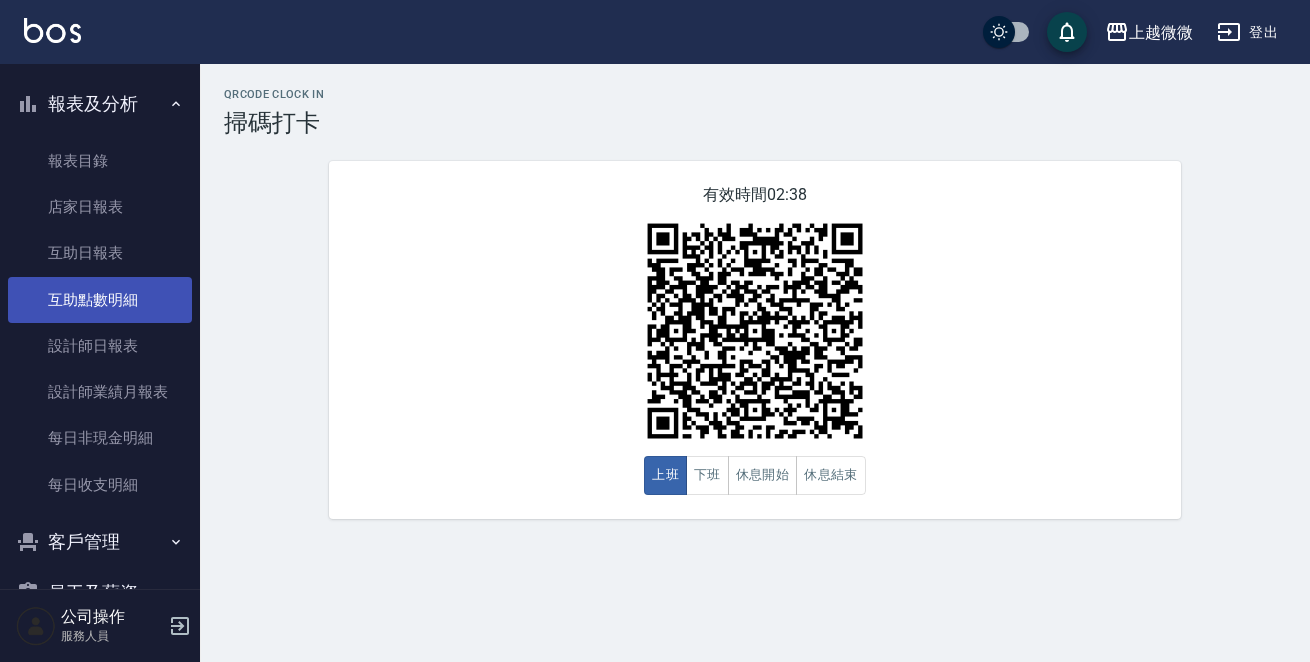 scroll, scrollTop: 449, scrollLeft: 0, axis: vertical 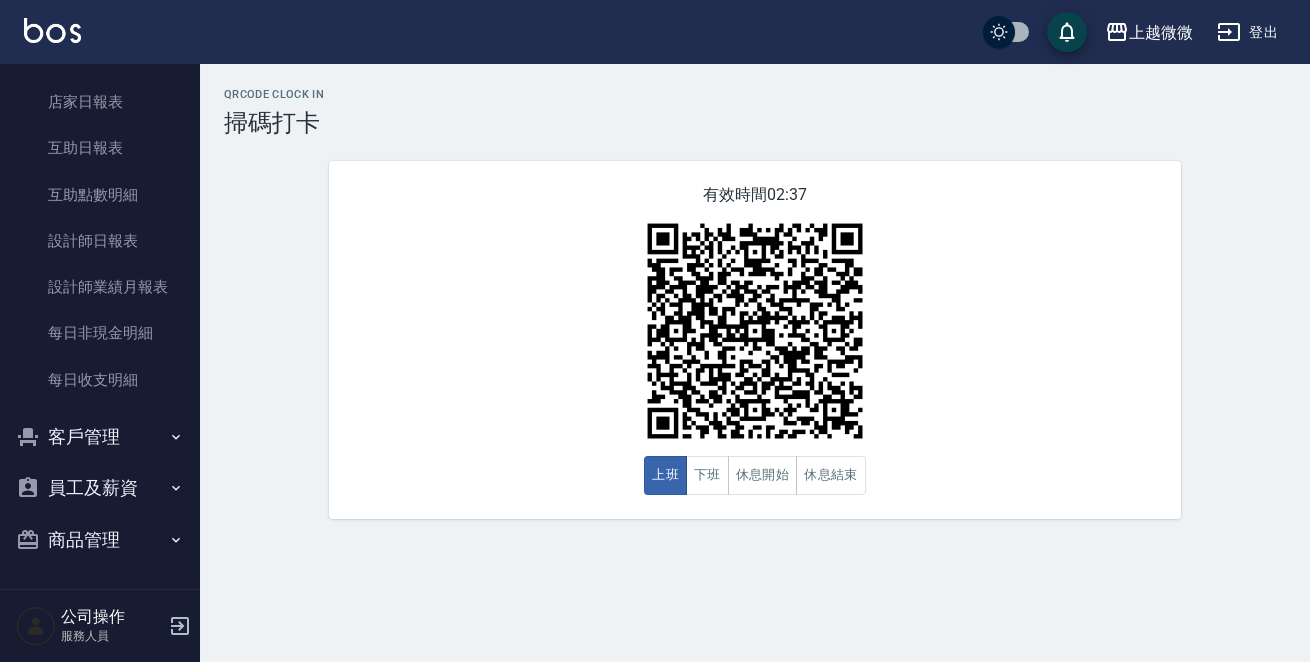 click on "客戶管理" at bounding box center [100, 437] 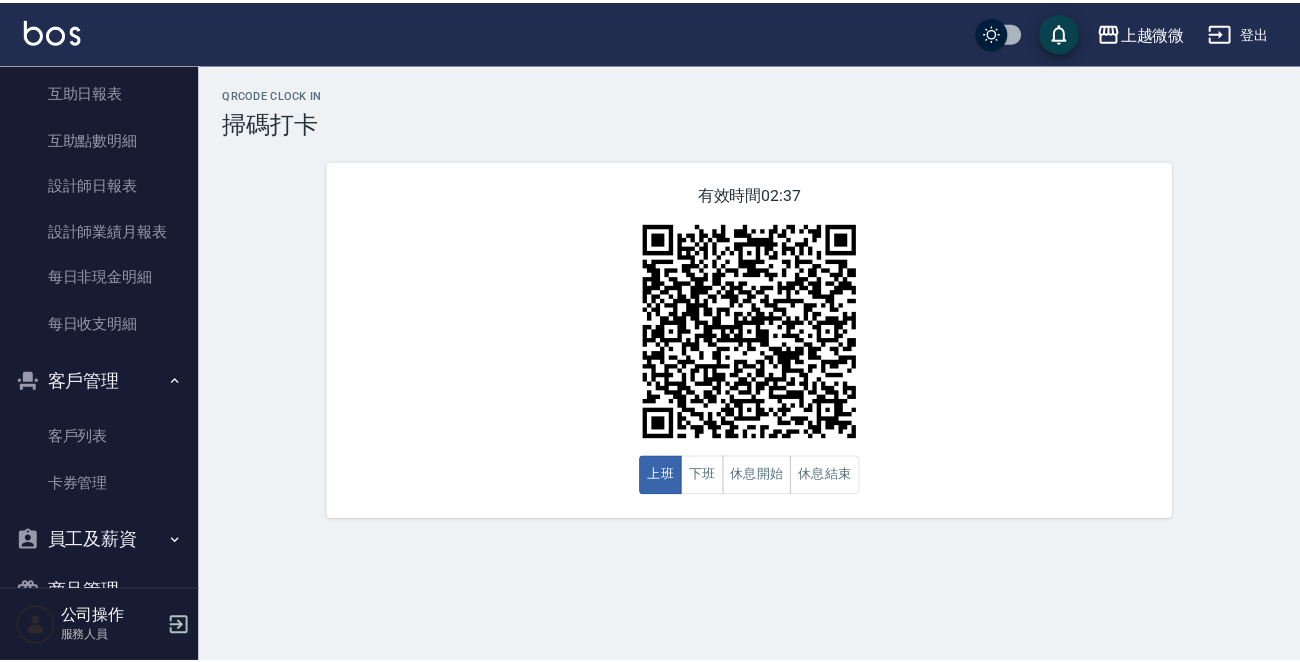 scroll, scrollTop: 557, scrollLeft: 0, axis: vertical 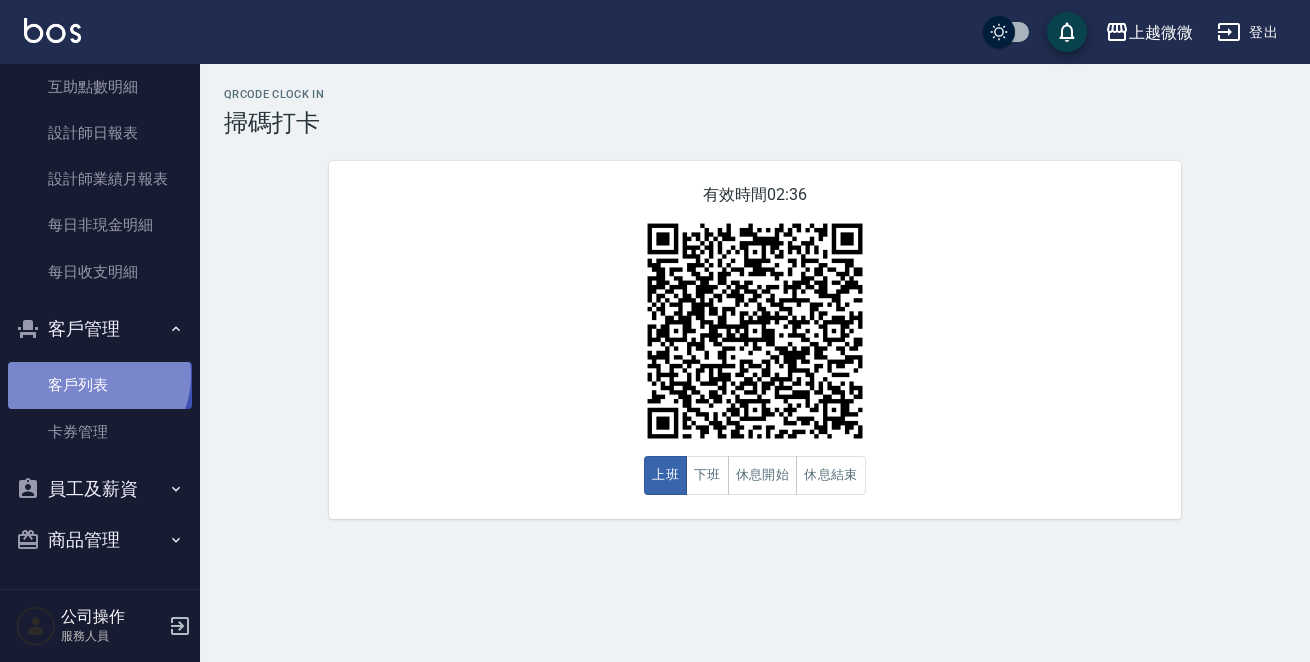click on "客戶列表" at bounding box center [100, 385] 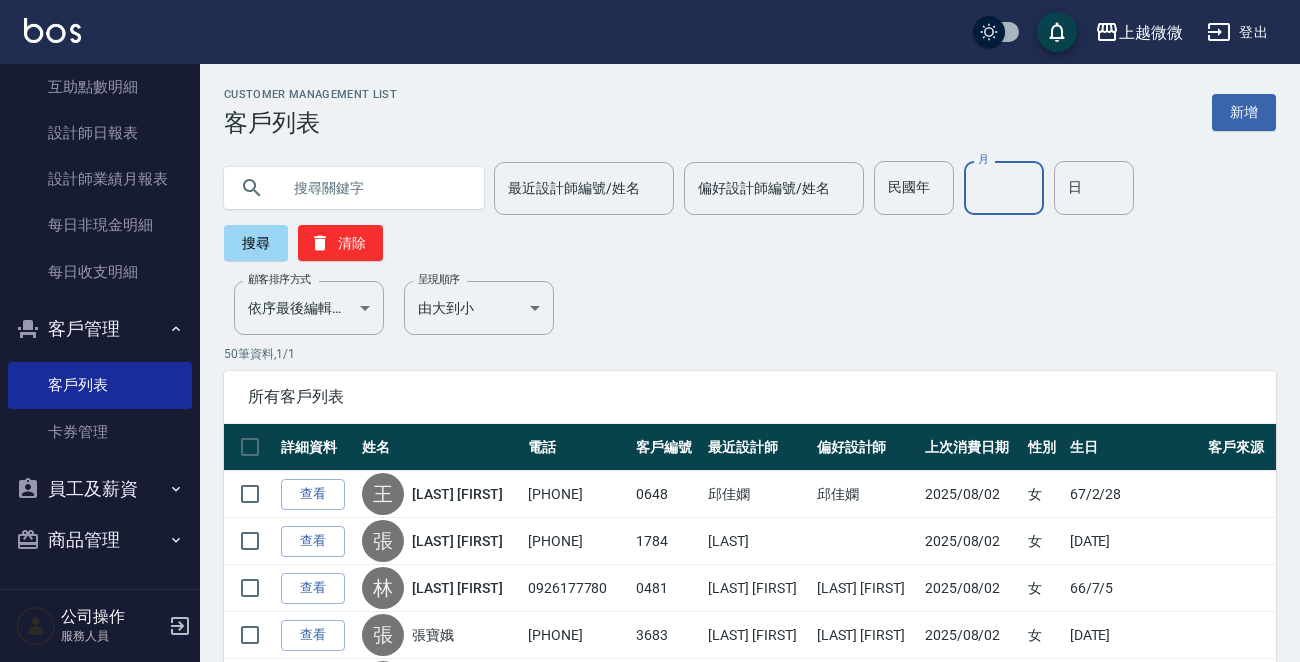 click on "月" at bounding box center [1004, 188] 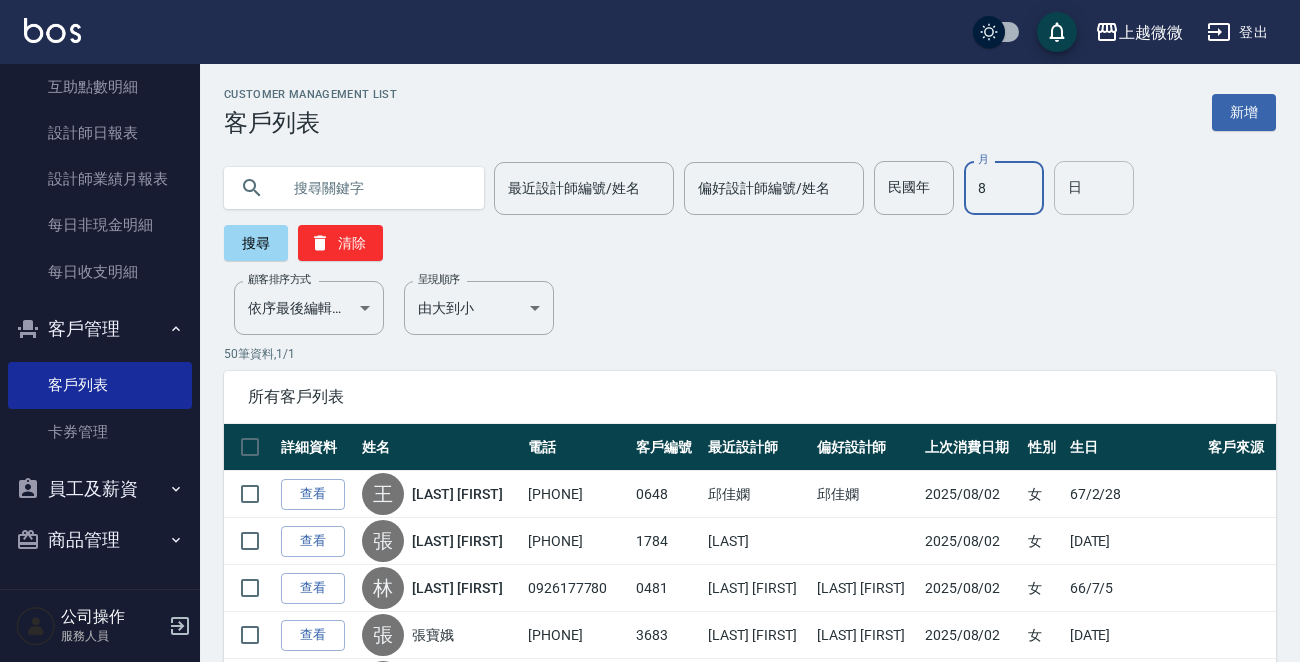 type on "8" 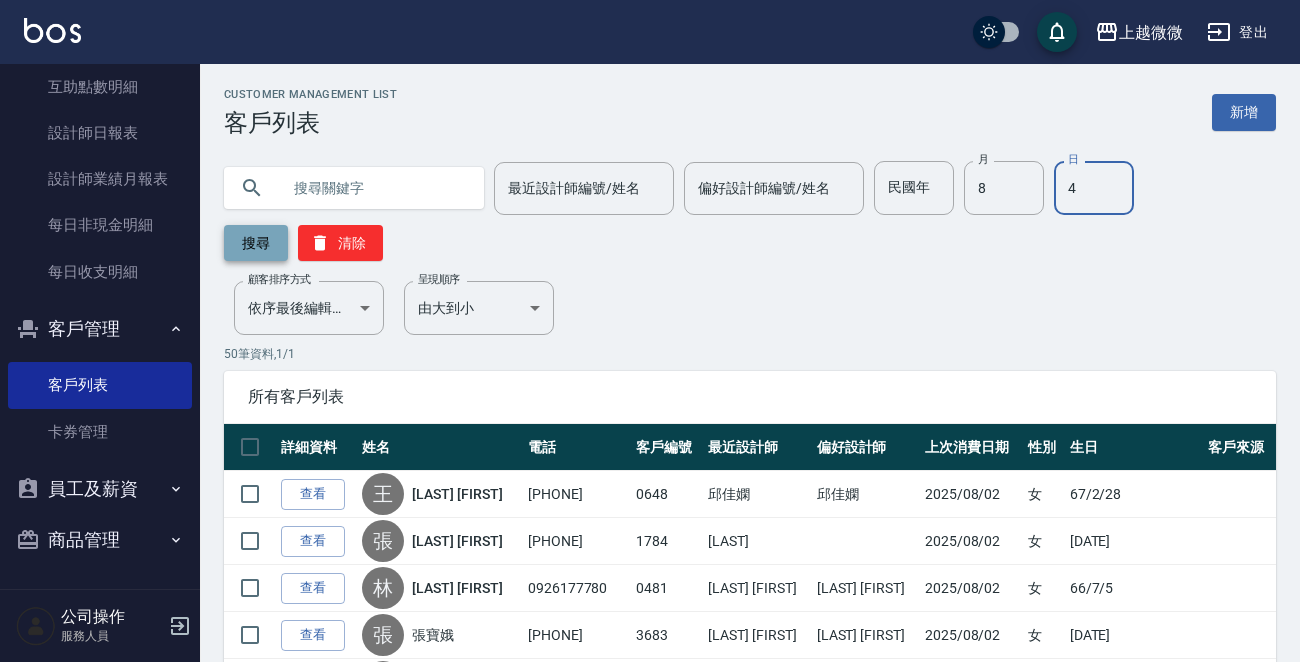 click on "搜尋" at bounding box center (256, 243) 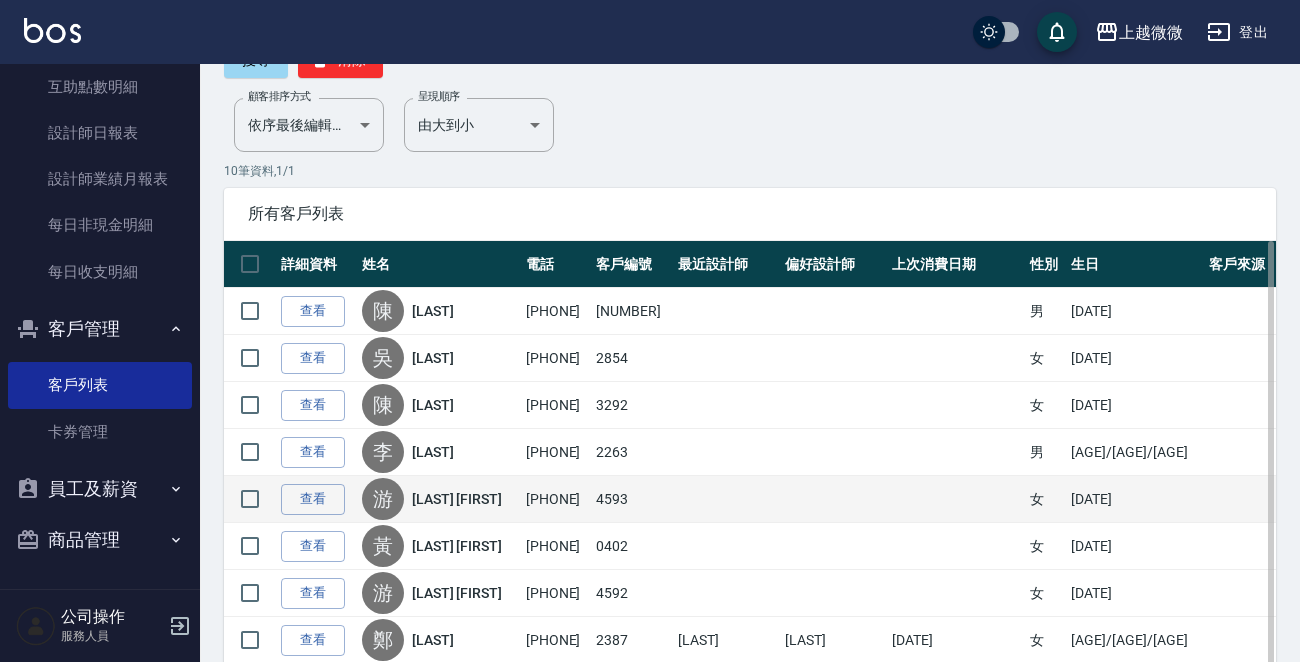 scroll, scrollTop: 371, scrollLeft: 0, axis: vertical 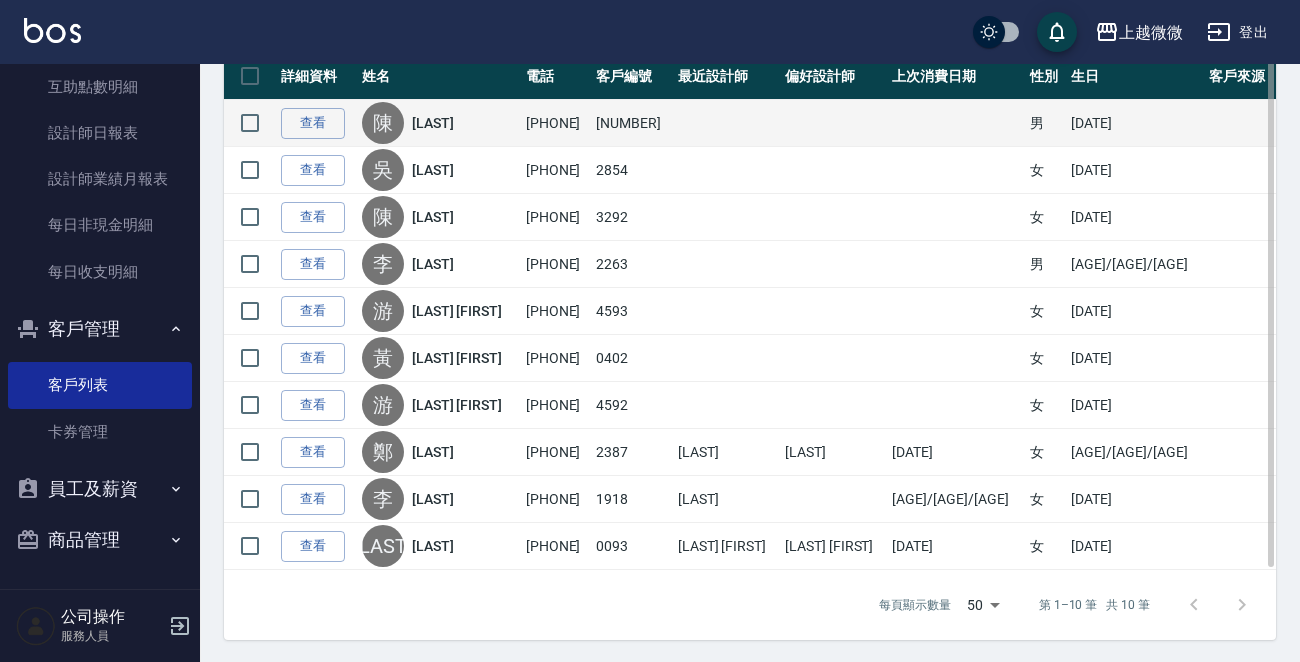 drag, startPoint x: 599, startPoint y: 539, endPoint x: 418, endPoint y: 121, distance: 455.50522 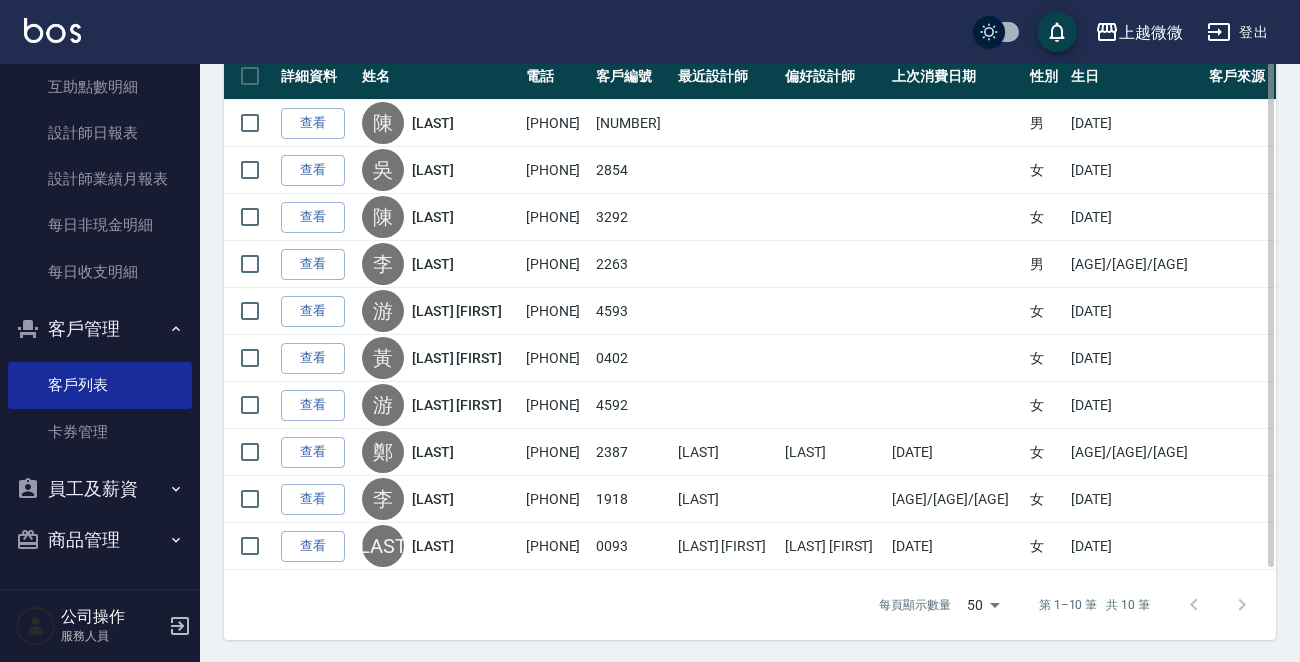 click on "電話" at bounding box center (556, 76) 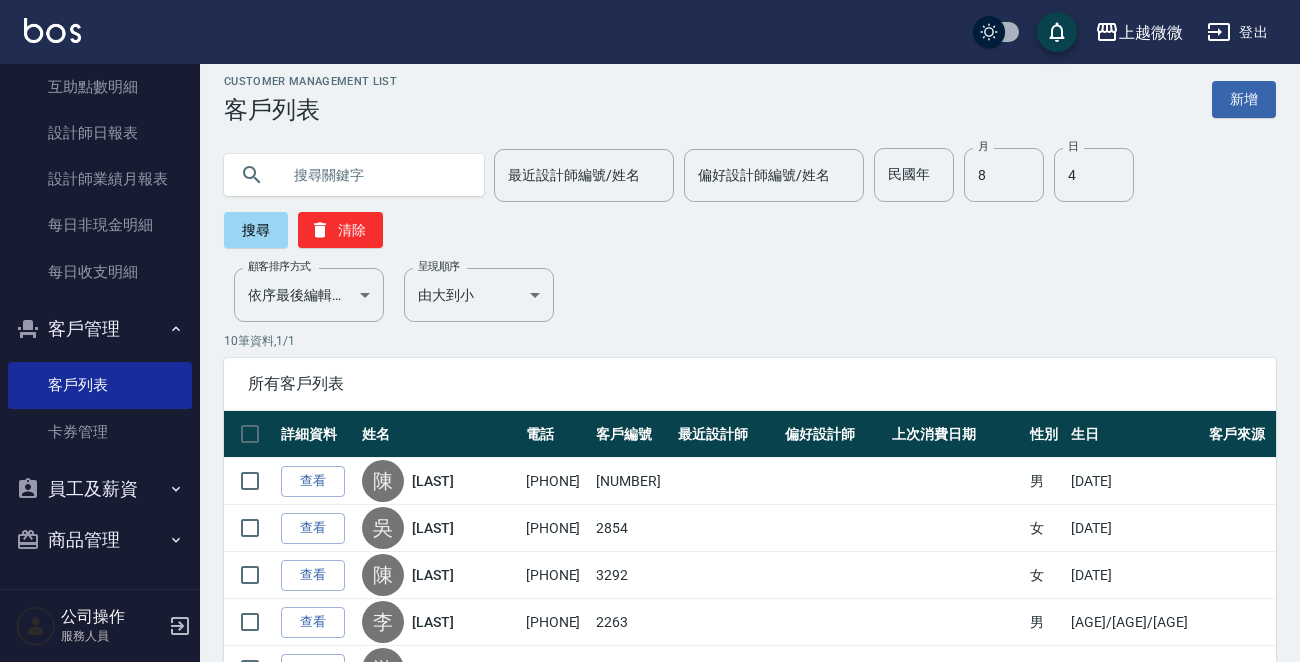 scroll, scrollTop: 0, scrollLeft: 0, axis: both 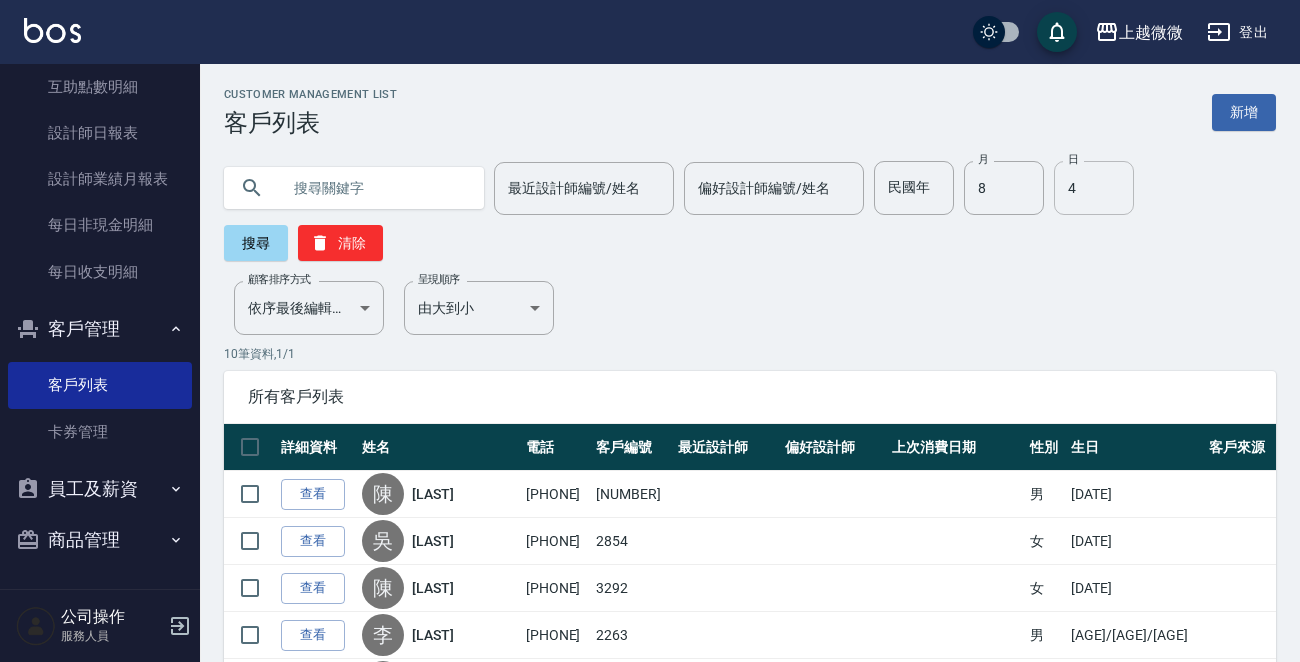 click on "4" at bounding box center [1094, 188] 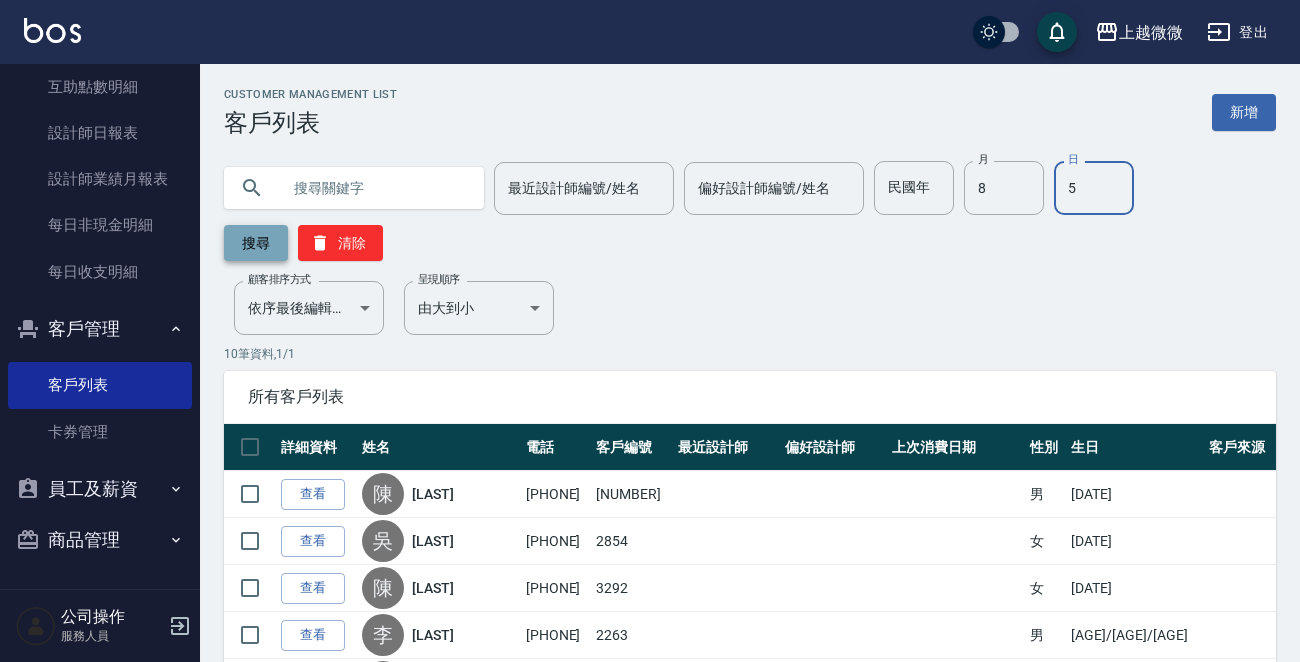 click on "搜尋" at bounding box center [256, 243] 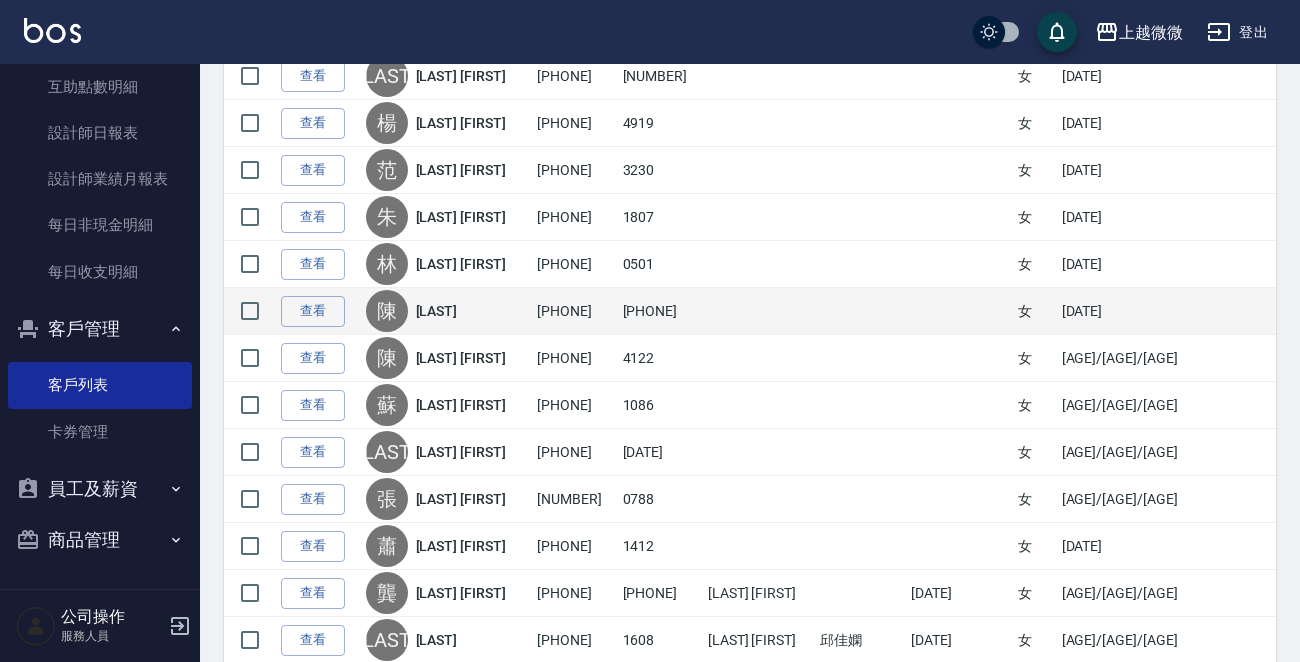 scroll, scrollTop: 793, scrollLeft: 0, axis: vertical 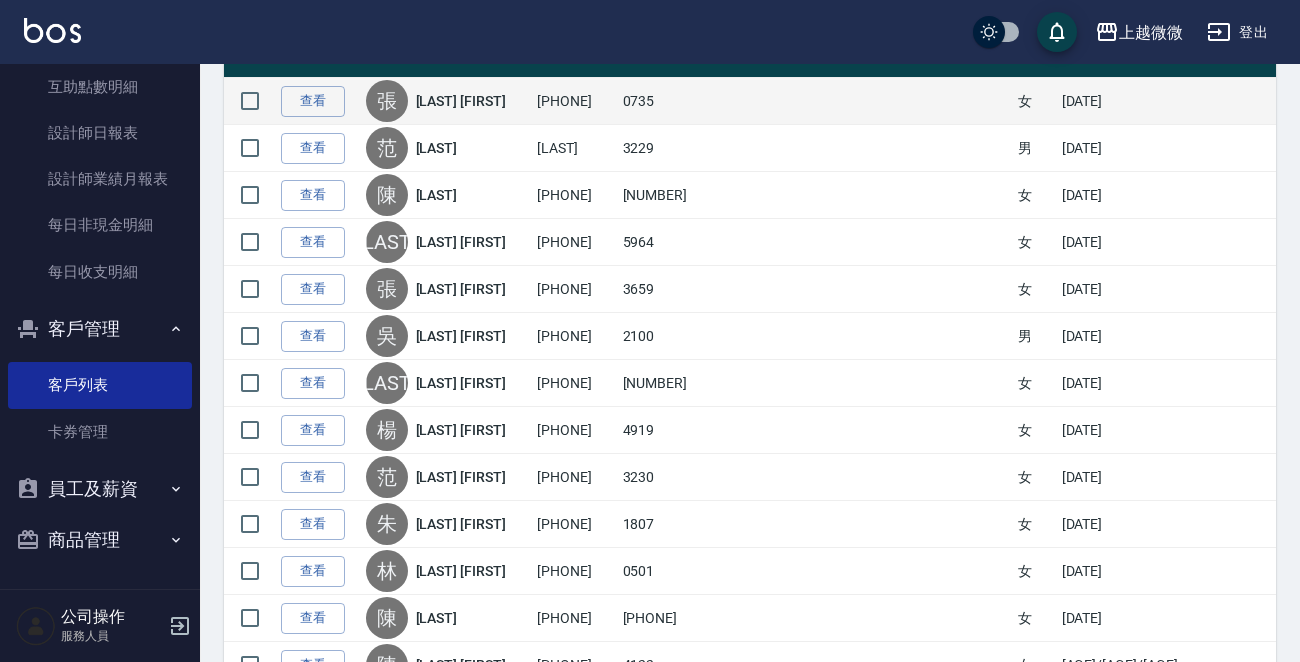drag, startPoint x: 596, startPoint y: 545, endPoint x: 437, endPoint y: 105, distance: 467.8472 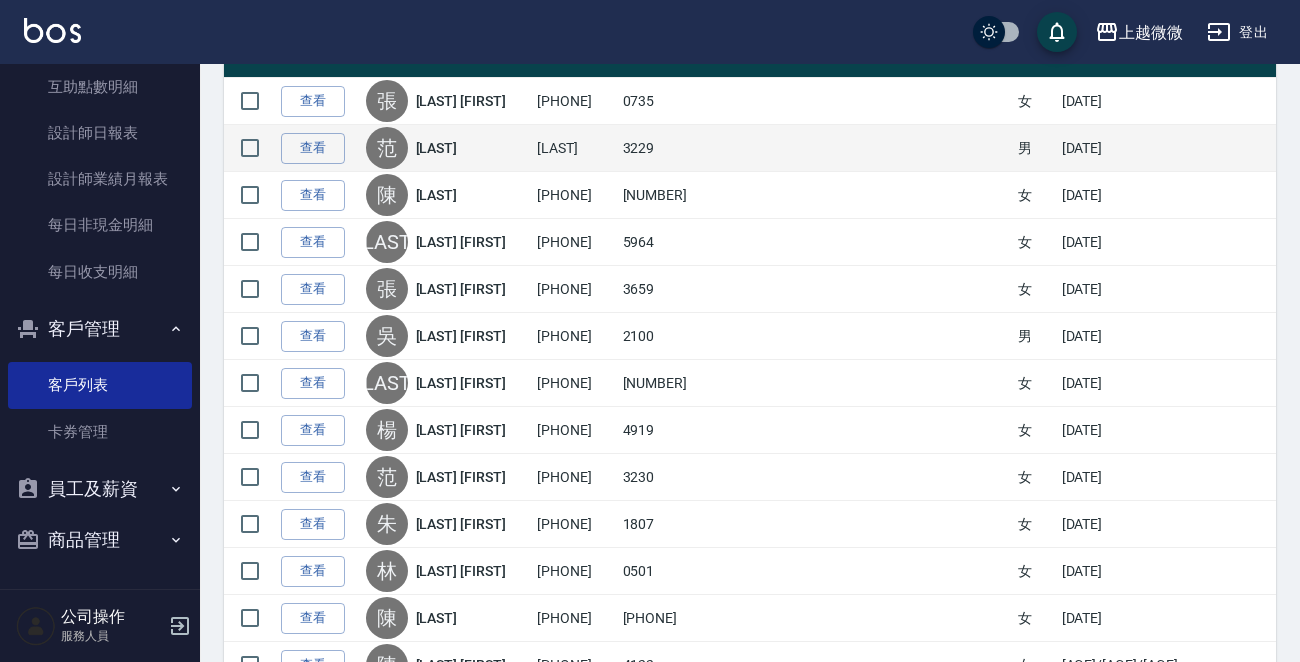 drag, startPoint x: 622, startPoint y: 175, endPoint x: 609, endPoint y: 158, distance: 21.400934 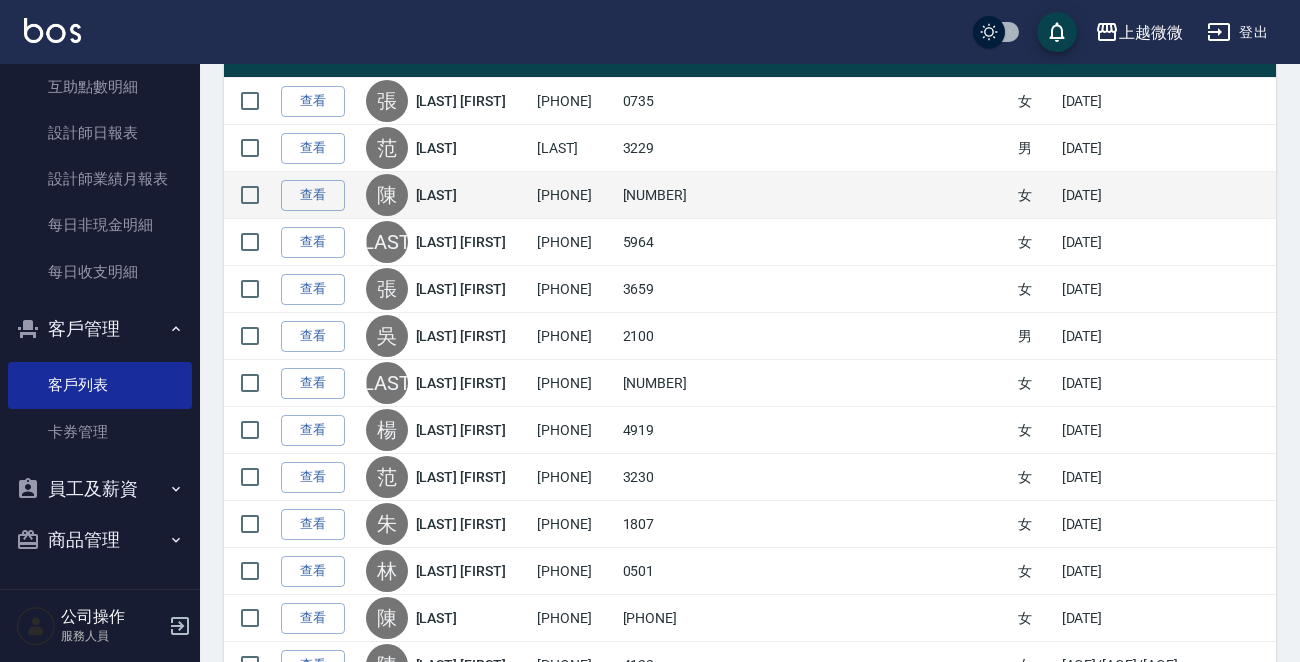 click on "[NUMBER]" at bounding box center (660, 195) 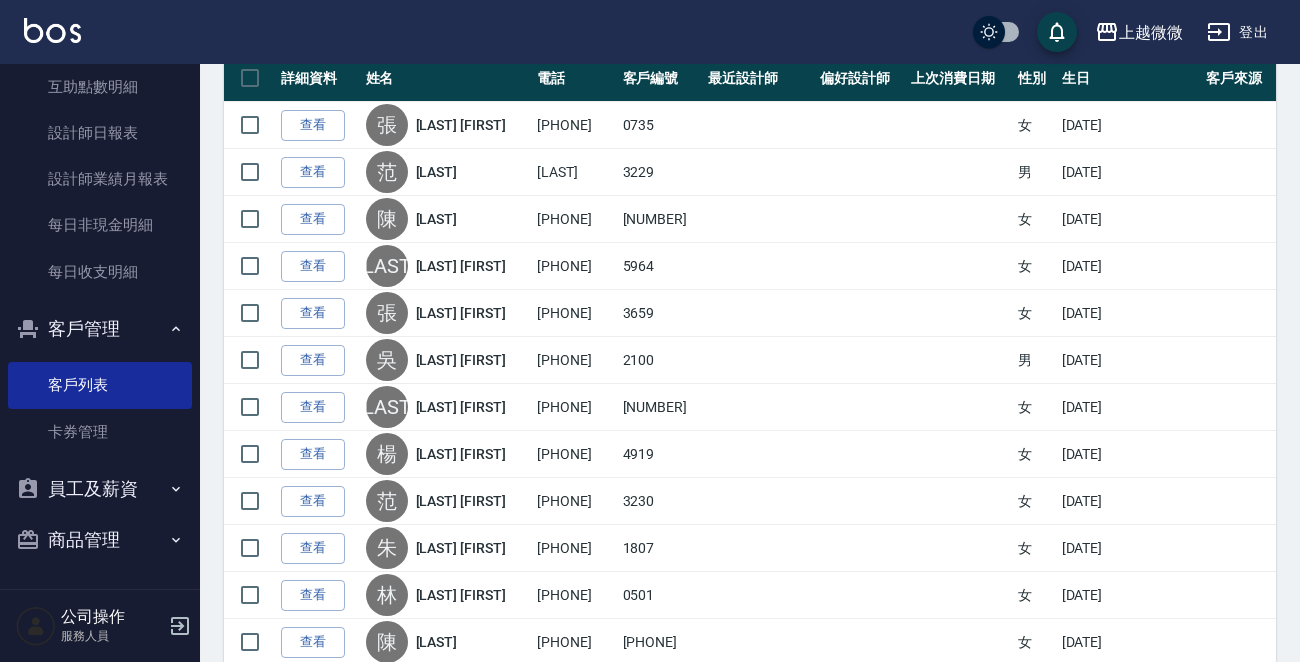 scroll, scrollTop: 0, scrollLeft: 0, axis: both 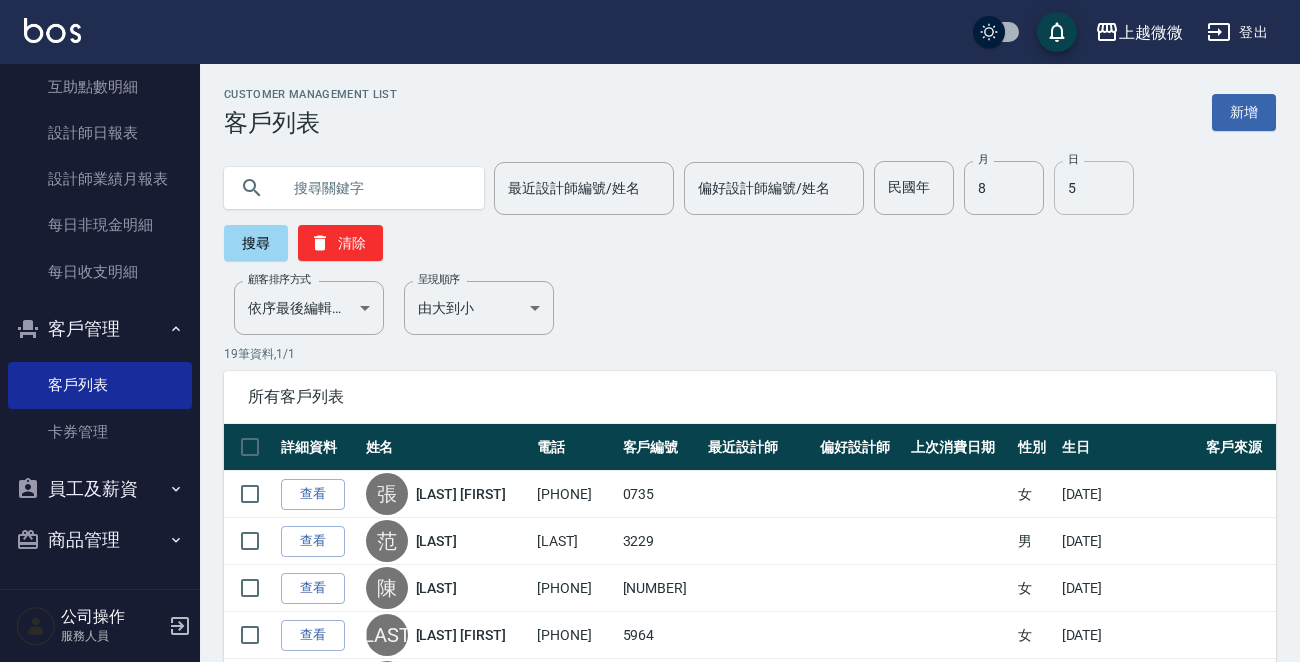 click on "5" at bounding box center (1094, 188) 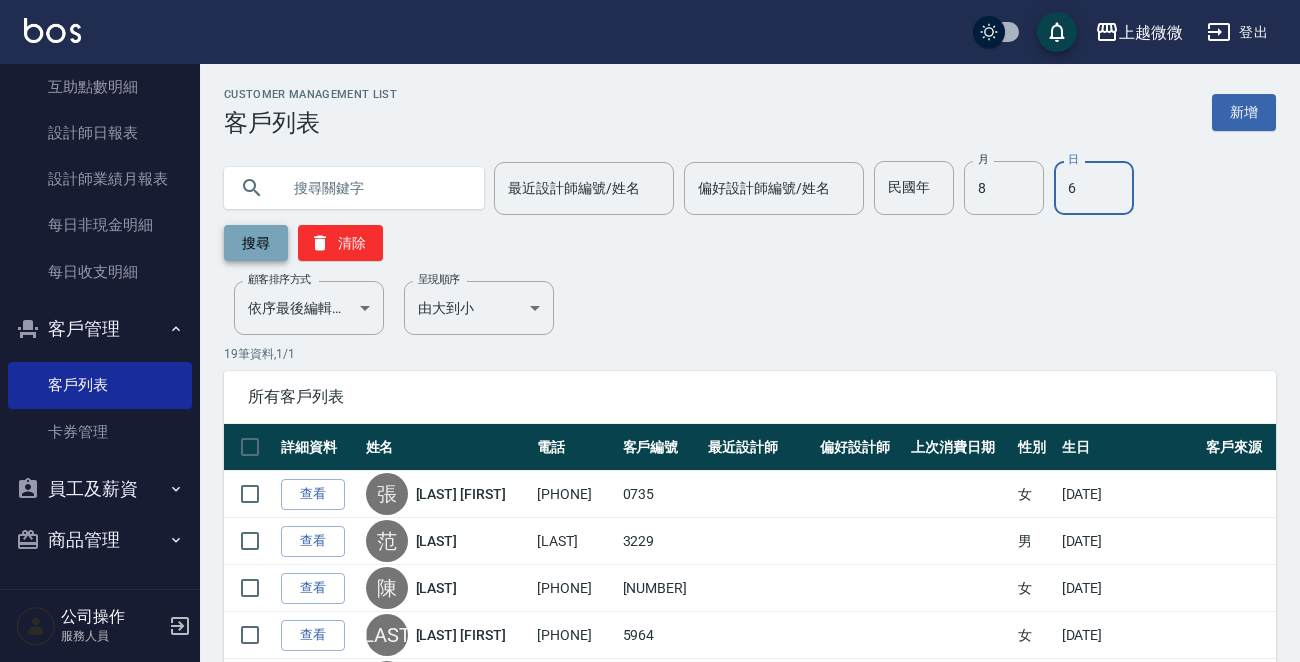 click on "搜尋" at bounding box center [256, 243] 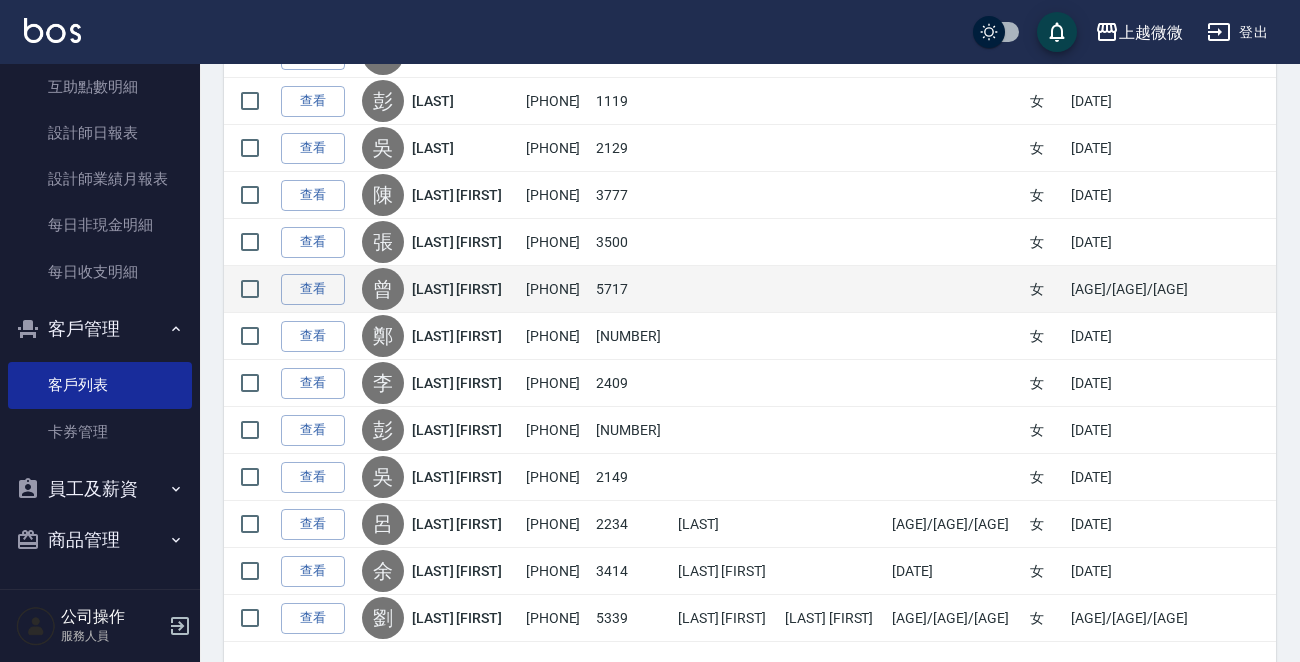 scroll, scrollTop: 793, scrollLeft: 0, axis: vertical 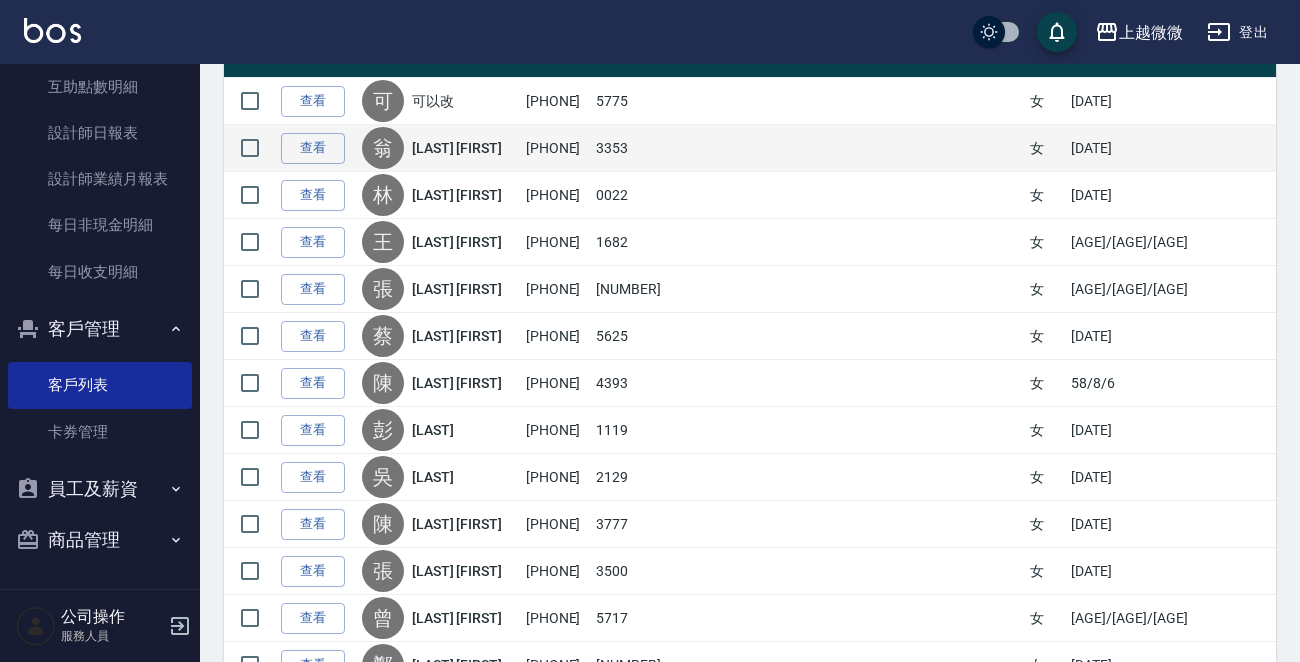 drag, startPoint x: 600, startPoint y: 548, endPoint x: 425, endPoint y: 146, distance: 438.43927 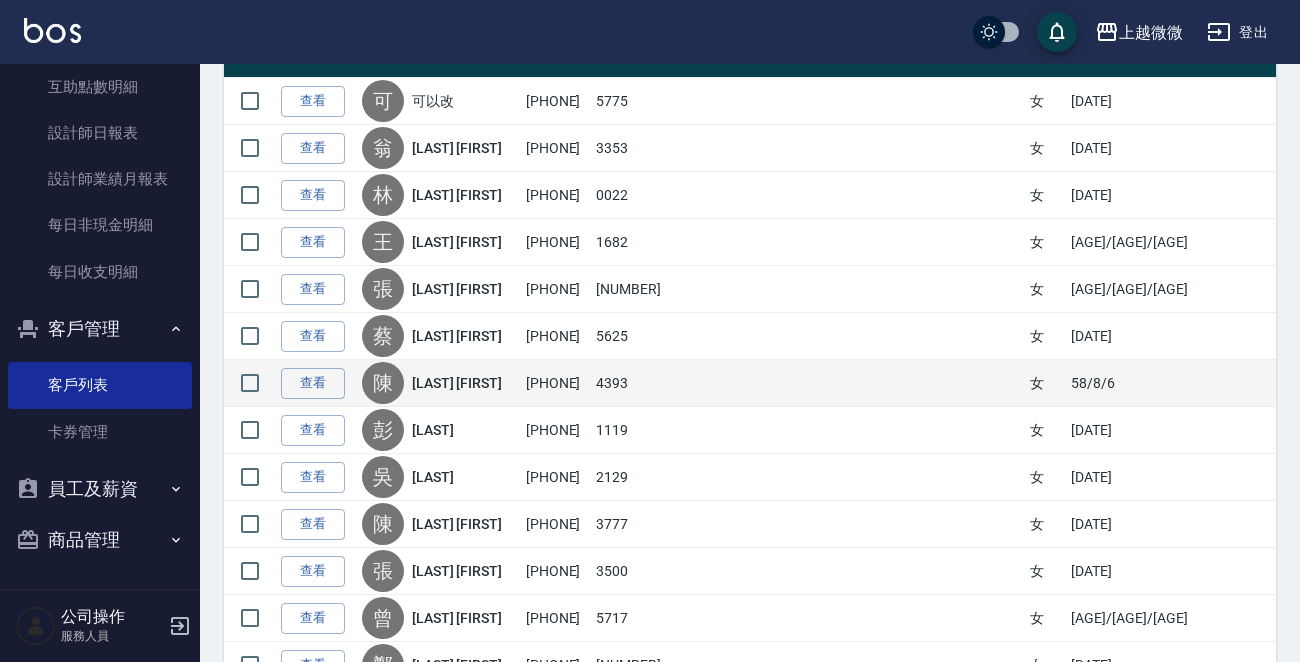 click on "[PHONE]" at bounding box center [556, 383] 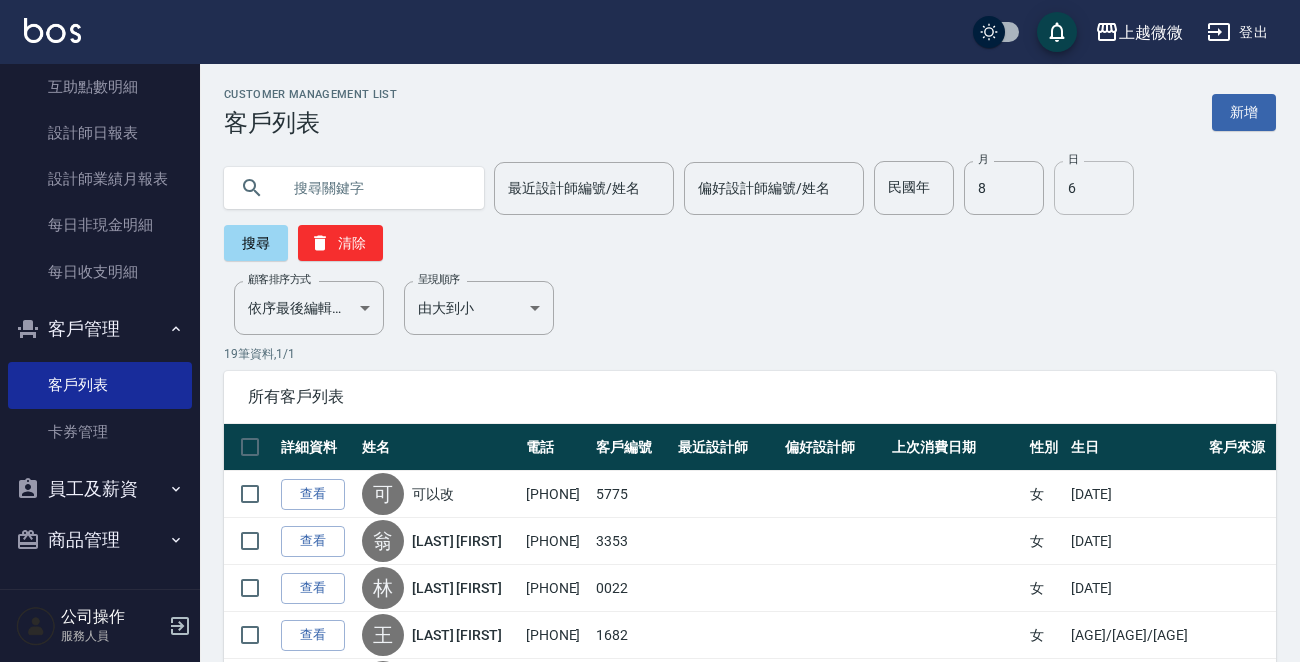 click on "6" at bounding box center (1094, 188) 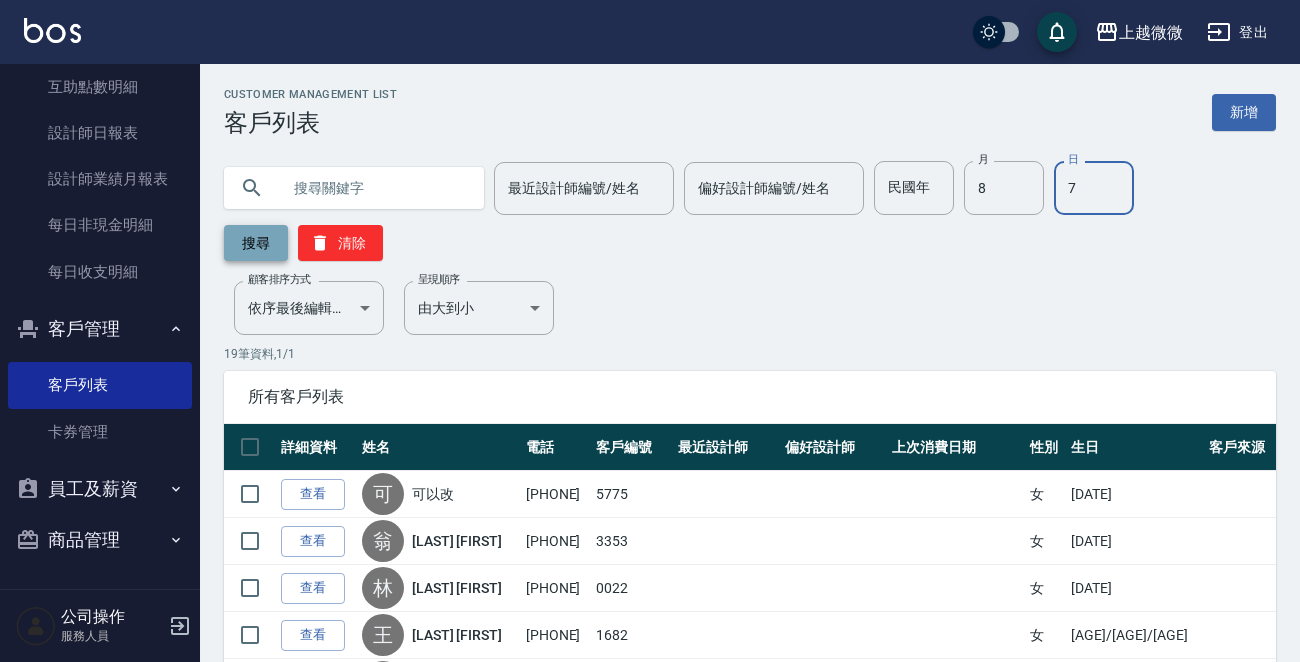 type on "7" 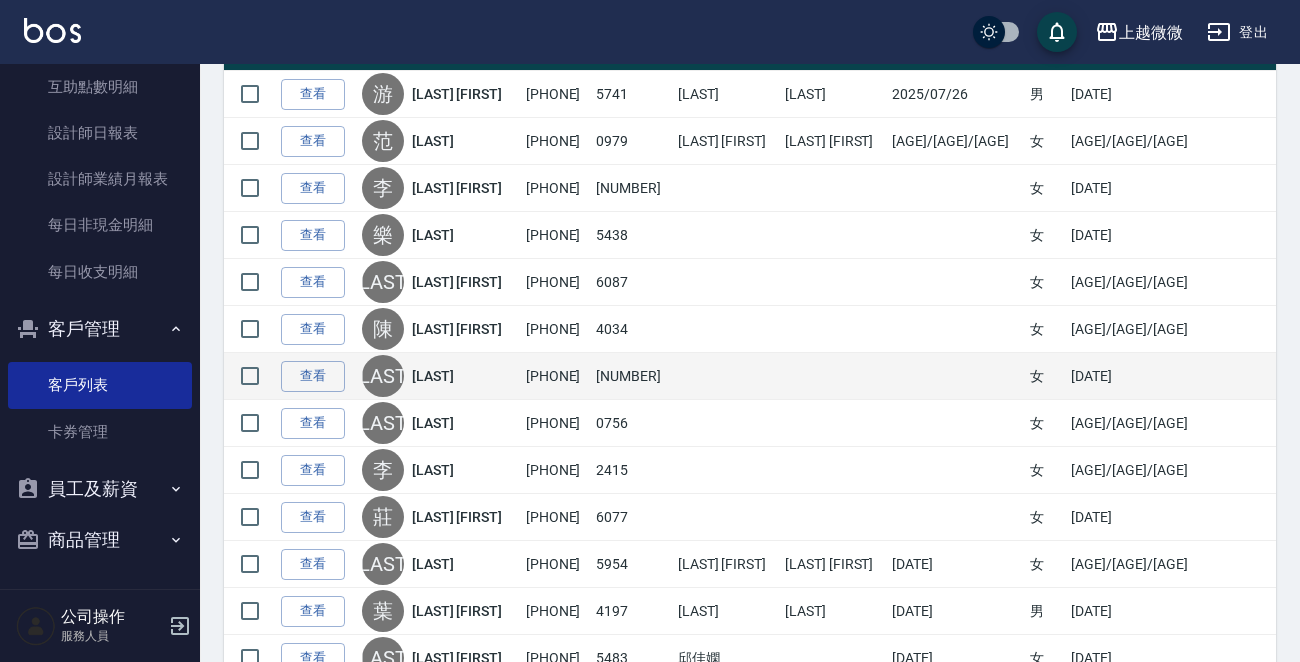 scroll, scrollTop: 512, scrollLeft: 0, axis: vertical 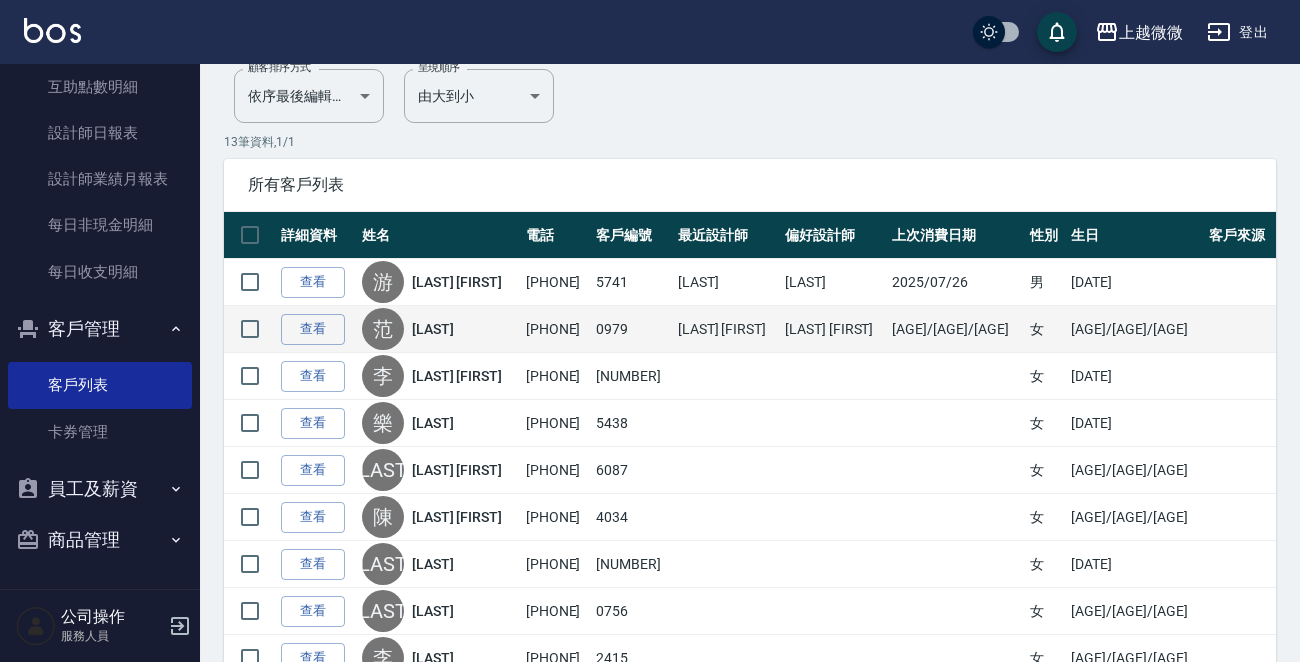 drag, startPoint x: 598, startPoint y: 540, endPoint x: 434, endPoint y: 318, distance: 276.00723 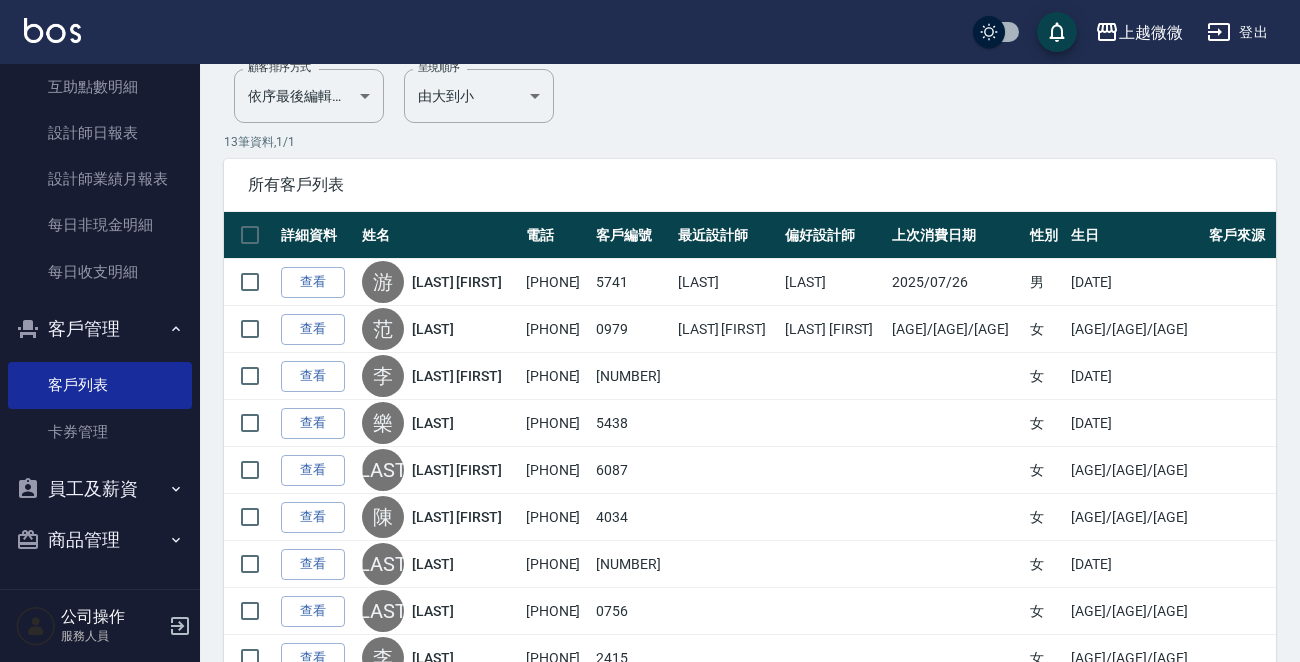 click on "所有客戶列表" at bounding box center (750, 185) 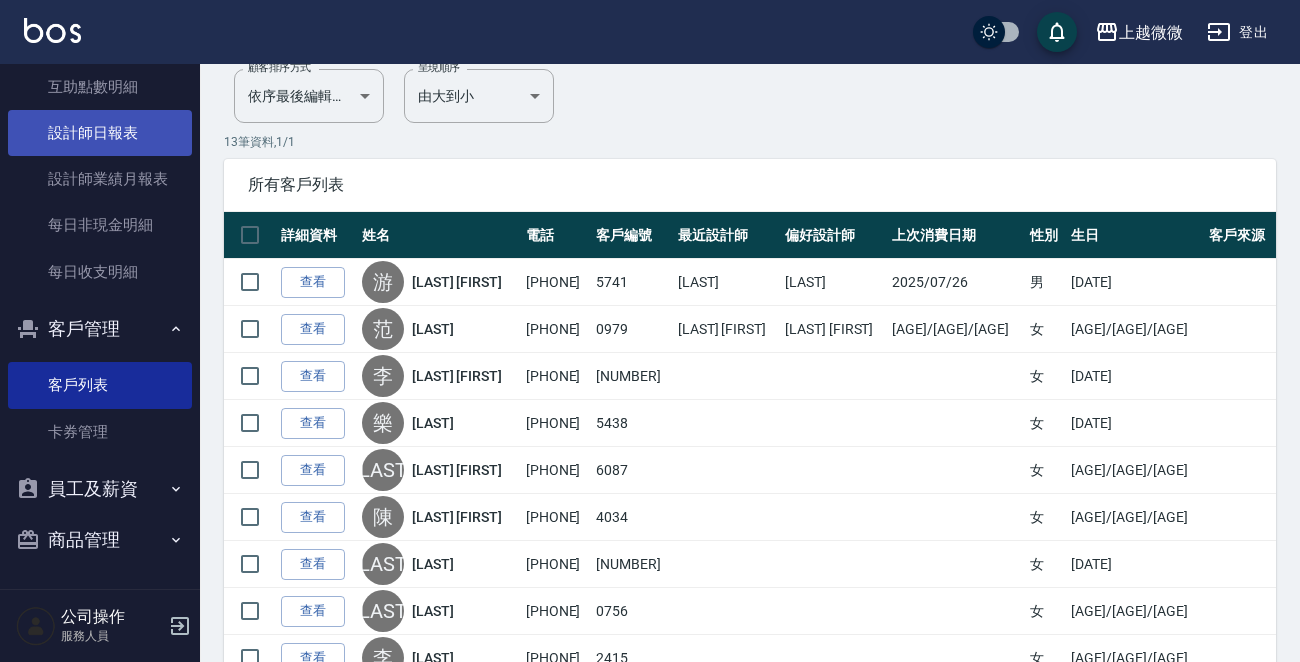 click on "設計師日報表" at bounding box center (100, 133) 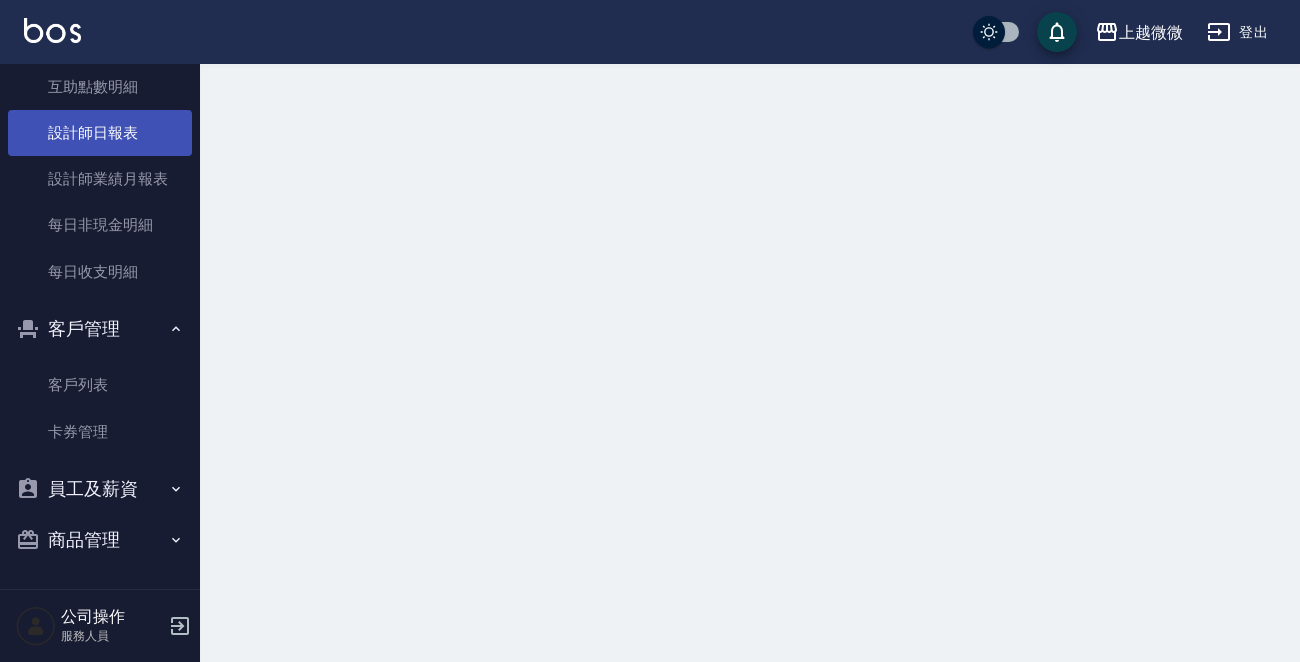 scroll, scrollTop: 0, scrollLeft: 0, axis: both 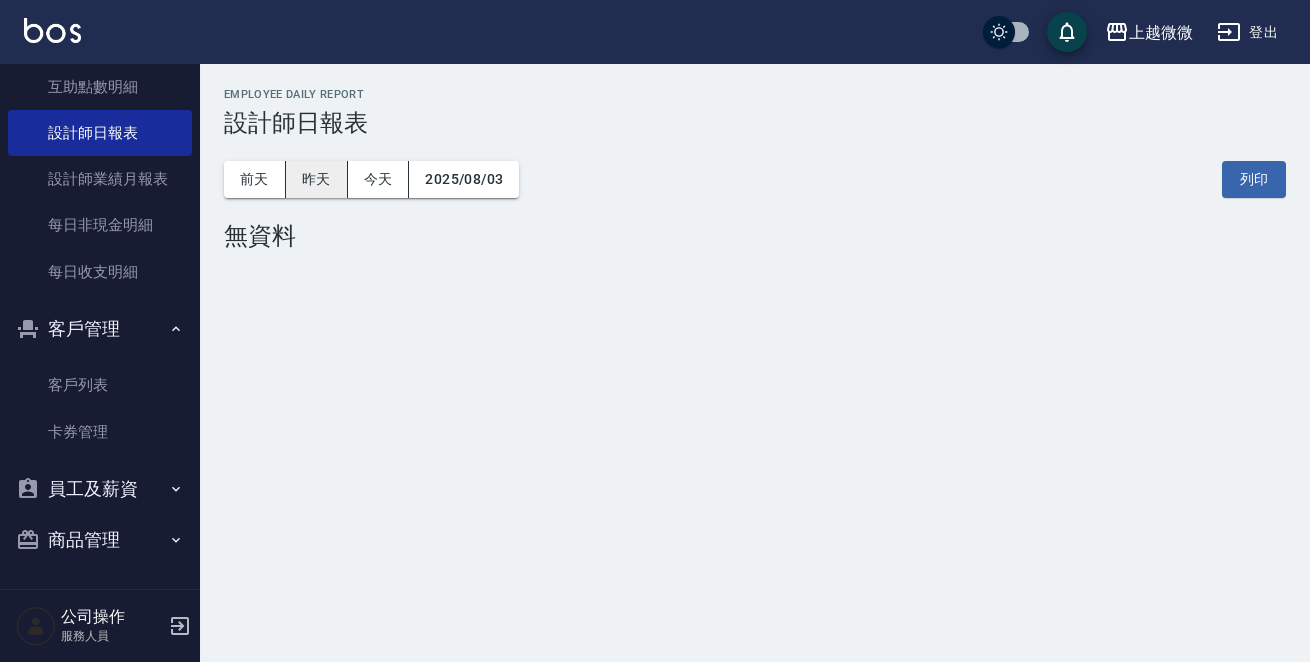 click on "昨天" at bounding box center [317, 179] 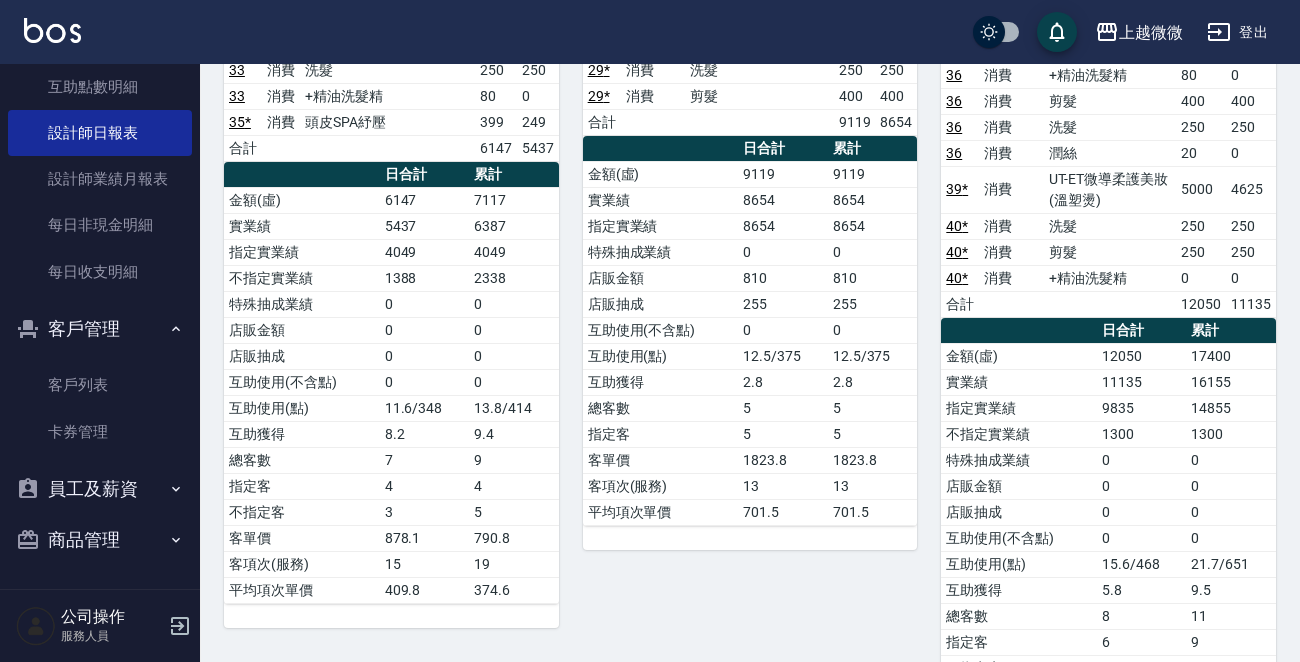 scroll, scrollTop: 600, scrollLeft: 0, axis: vertical 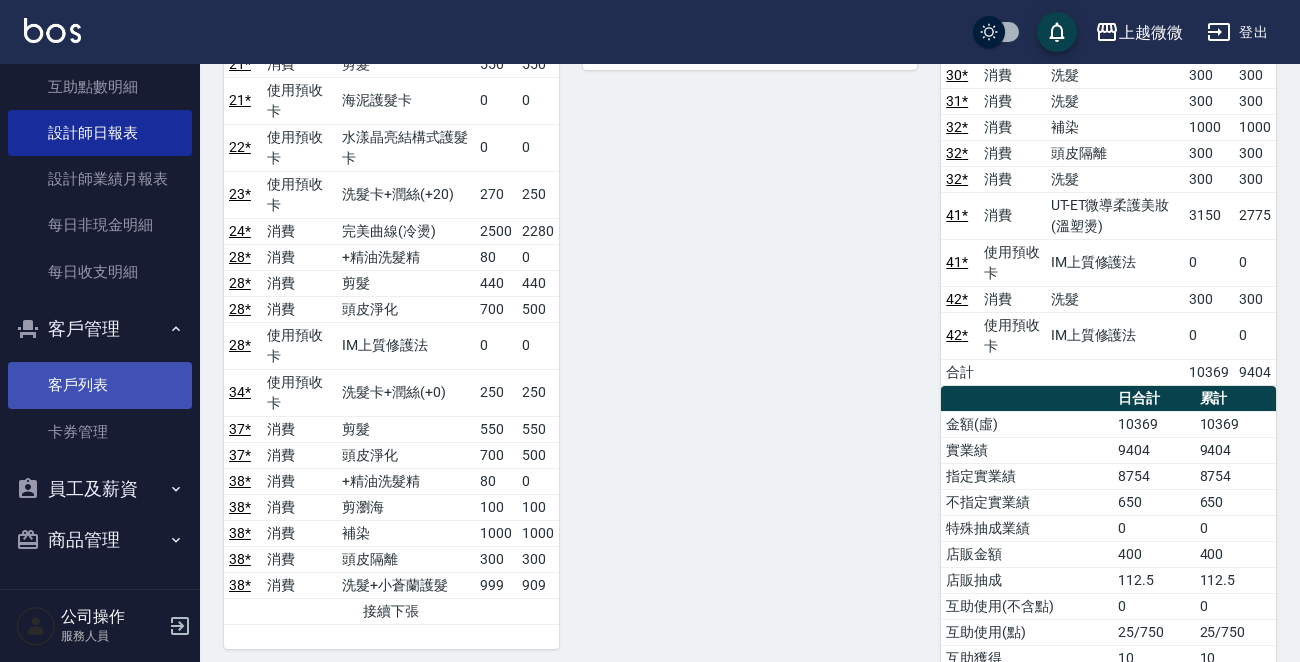click on "客戶列表" at bounding box center (100, 385) 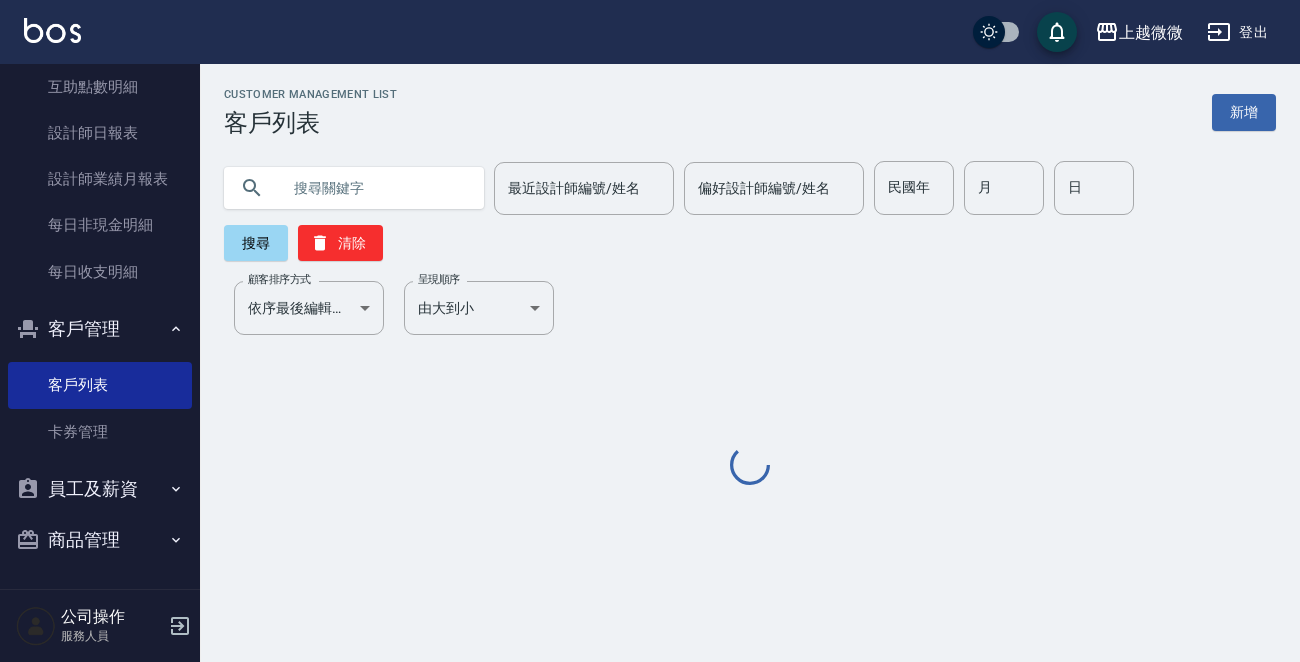 scroll, scrollTop: 0, scrollLeft: 0, axis: both 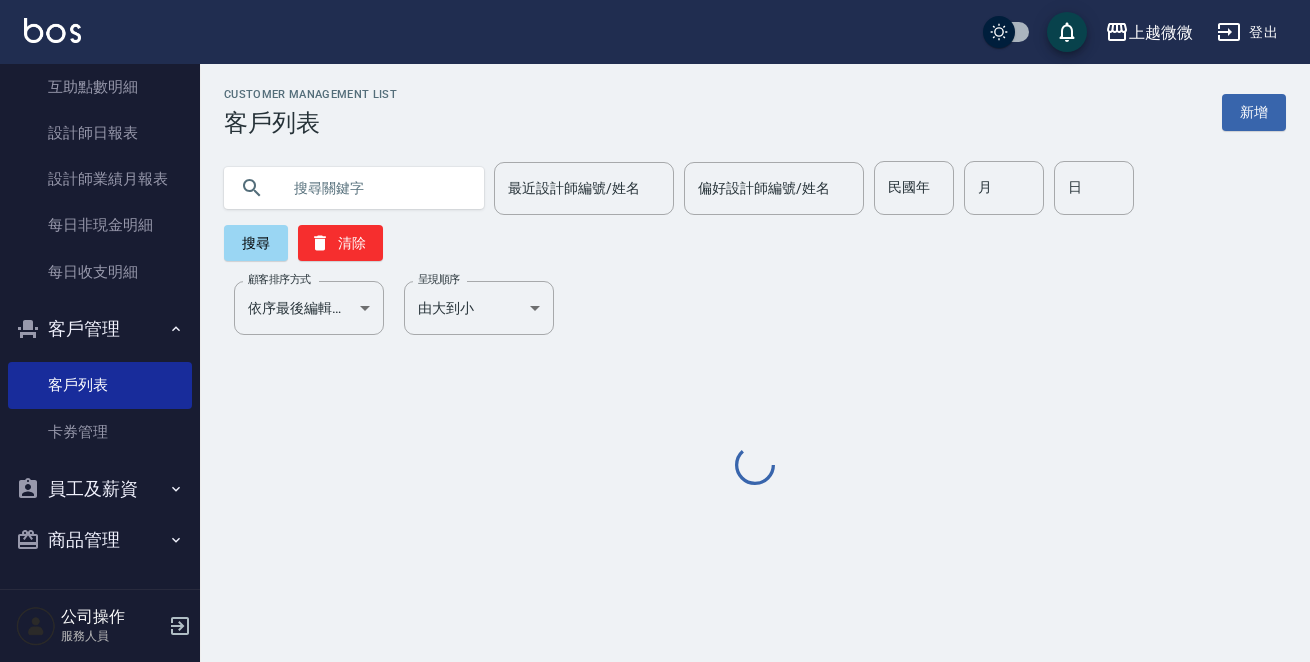 click at bounding box center (374, 188) 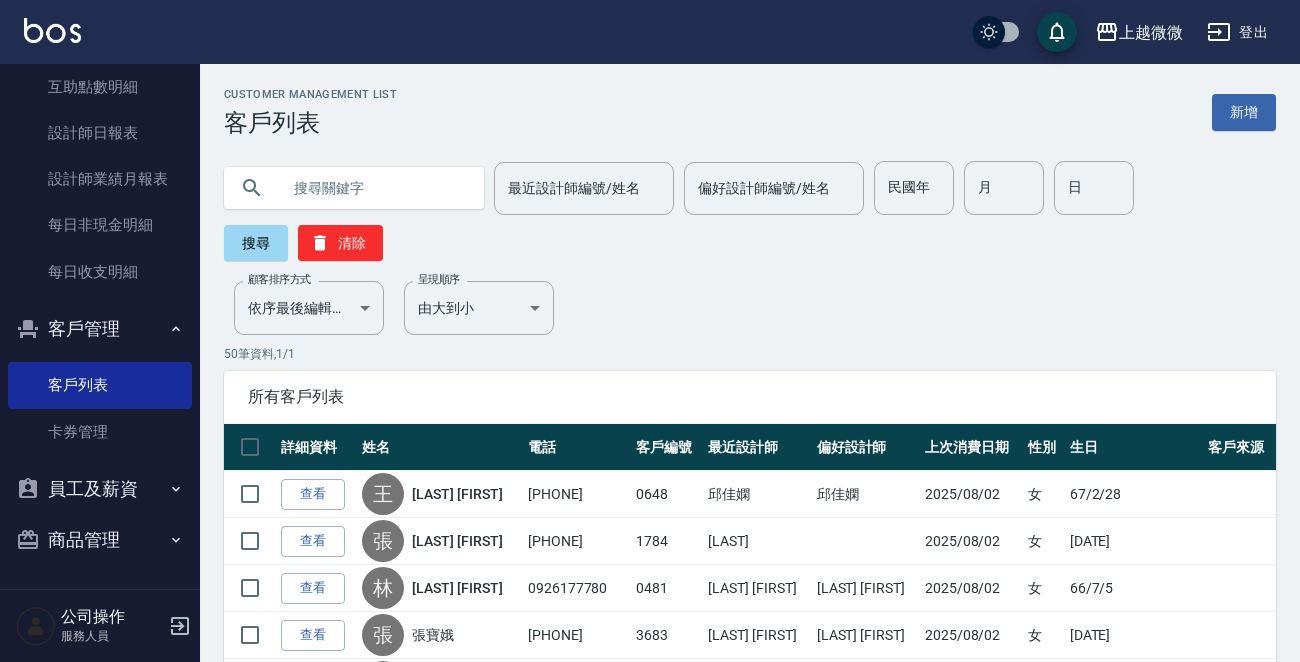 paste on "[PHONE]" 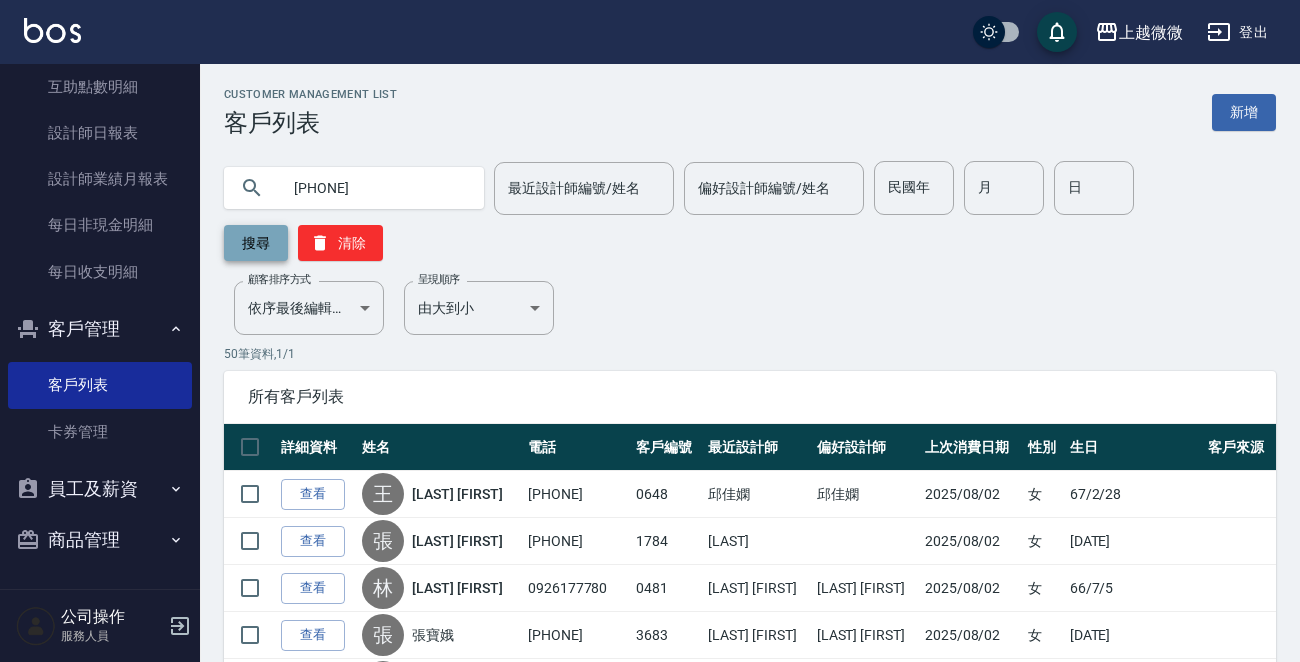 type on "[PHONE]" 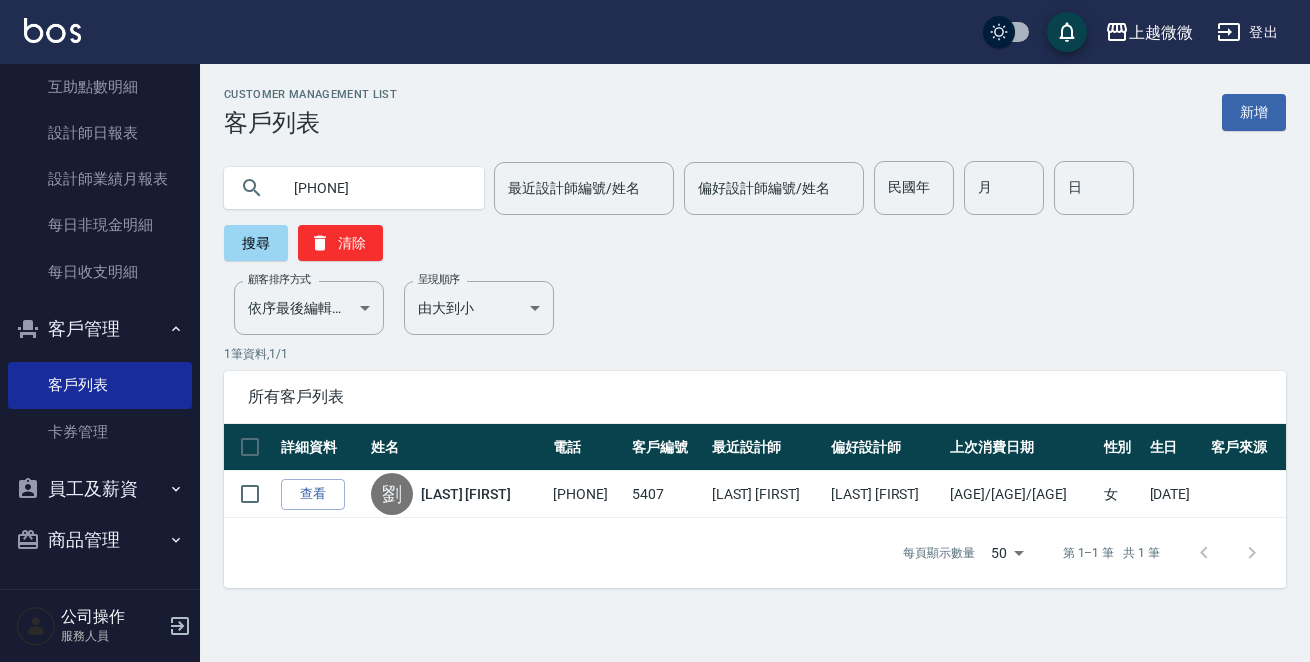 click at bounding box center (52, 30) 